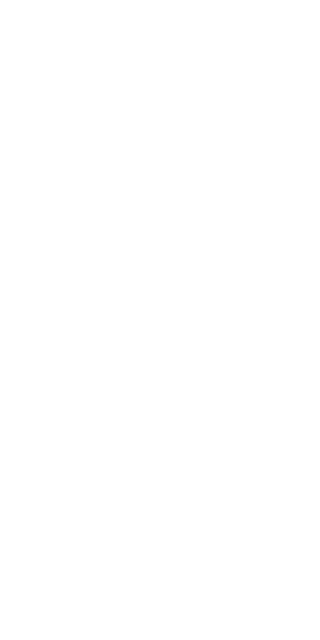 scroll, scrollTop: 0, scrollLeft: 0, axis: both 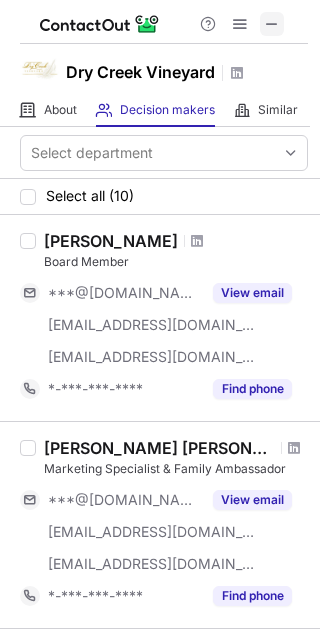 click at bounding box center [272, 24] 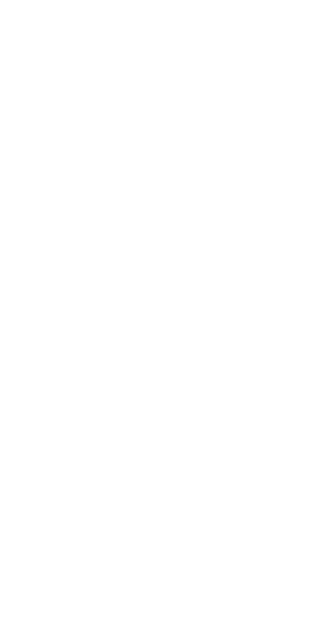 scroll, scrollTop: 0, scrollLeft: 0, axis: both 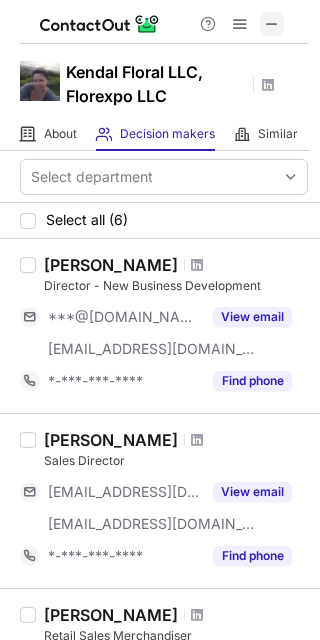 click at bounding box center (272, 24) 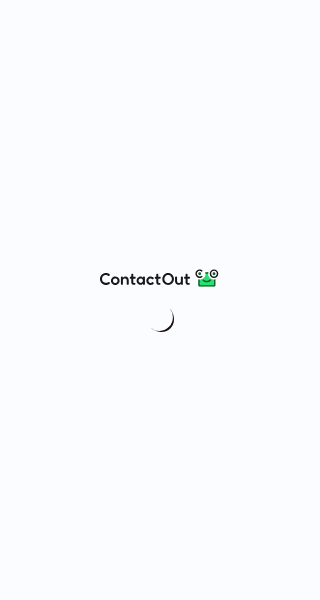 scroll, scrollTop: 0, scrollLeft: 0, axis: both 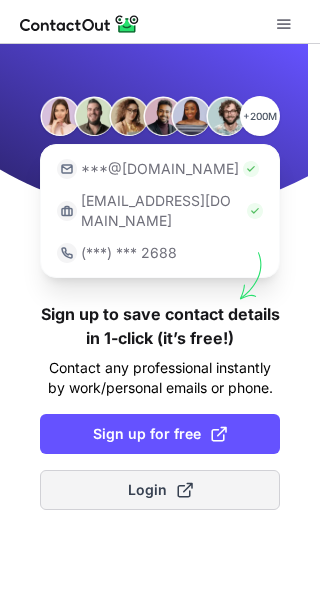 click on "Login" at bounding box center (160, 490) 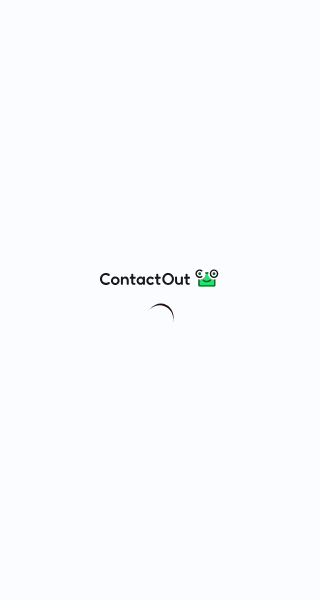 scroll, scrollTop: 0, scrollLeft: 0, axis: both 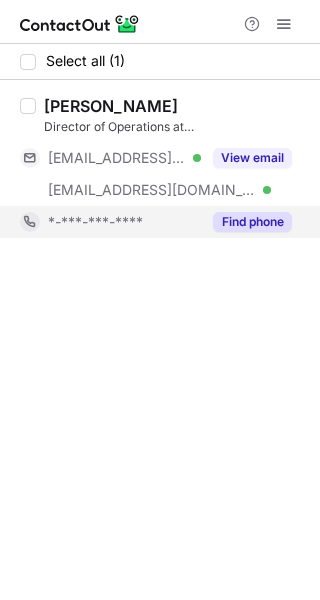 click on "Find phone" at bounding box center [252, 222] 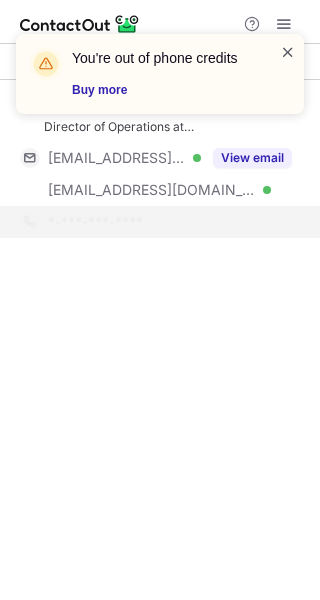 click at bounding box center [288, 52] 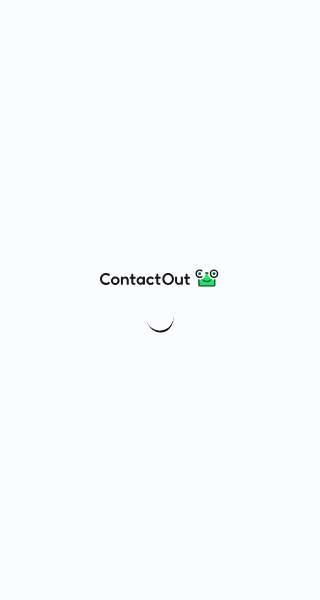 scroll, scrollTop: 0, scrollLeft: 0, axis: both 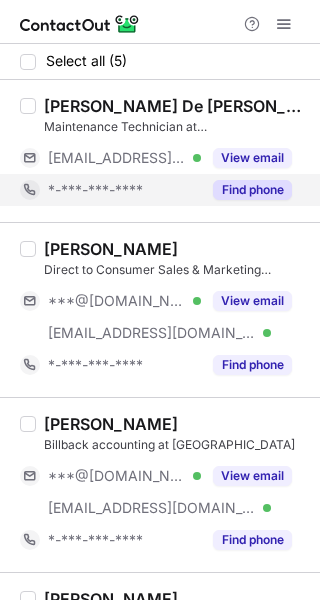 click on "Find phone" at bounding box center (246, 190) 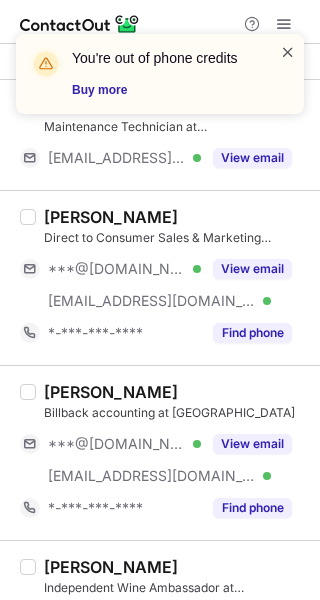 click at bounding box center (288, 52) 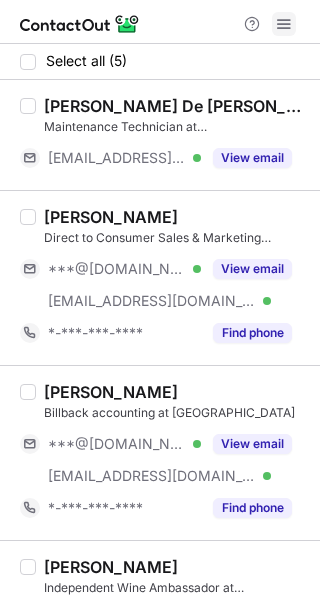 click at bounding box center [284, 24] 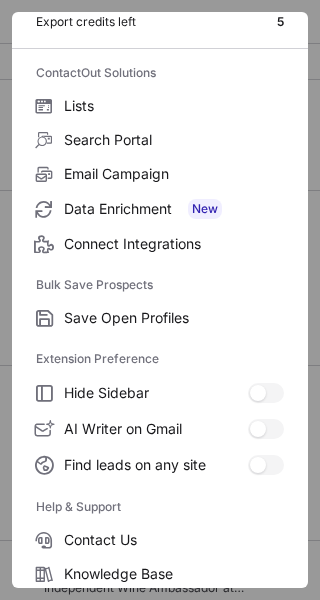 scroll, scrollTop: 232, scrollLeft: 0, axis: vertical 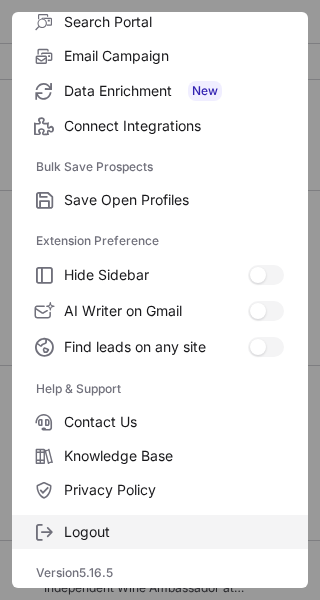 click on "Logout" at bounding box center (160, 532) 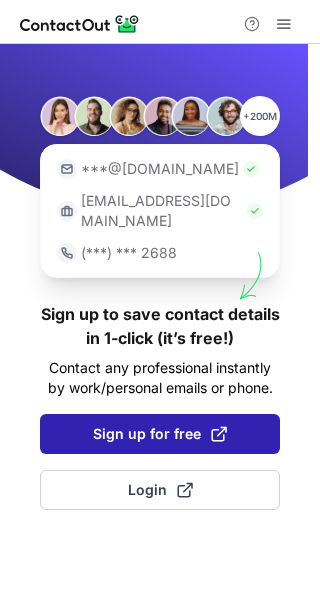 click on "Sign up for free" at bounding box center [160, 434] 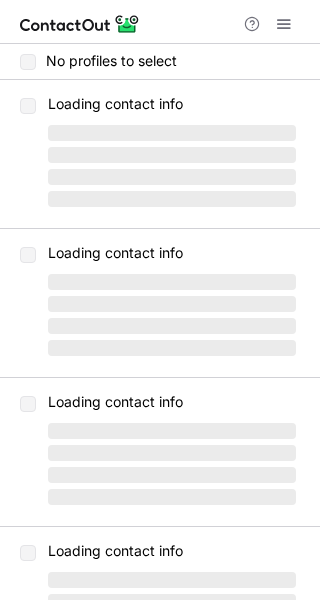 scroll, scrollTop: 0, scrollLeft: 0, axis: both 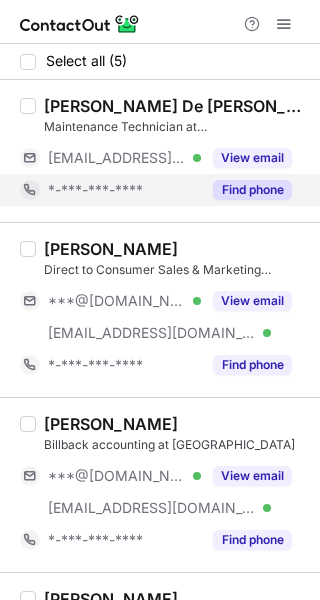 click on "Find phone" at bounding box center (252, 190) 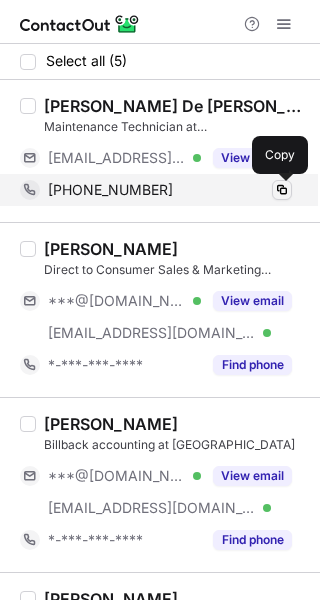 click at bounding box center [282, 190] 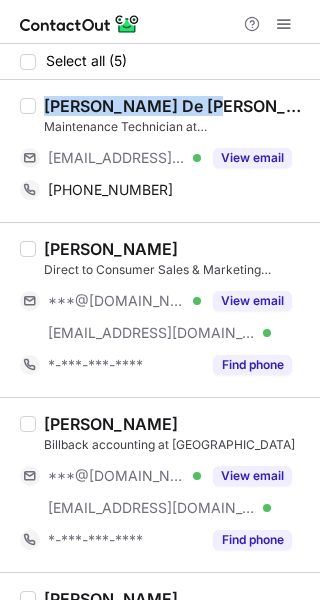 drag, startPoint x: 221, startPoint y: 106, endPoint x: 25, endPoint y: 116, distance: 196.25494 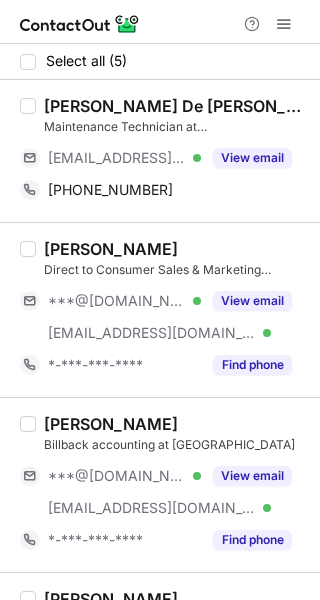 click on "Help & Support" at bounding box center (160, 22) 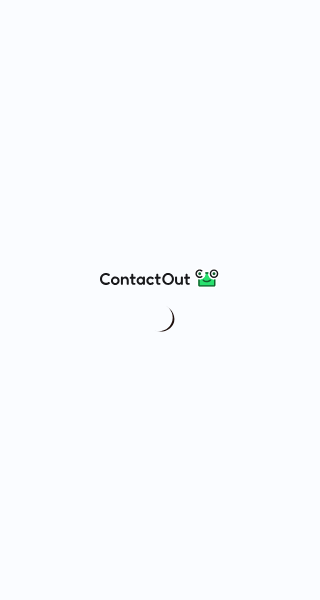 scroll, scrollTop: 0, scrollLeft: 0, axis: both 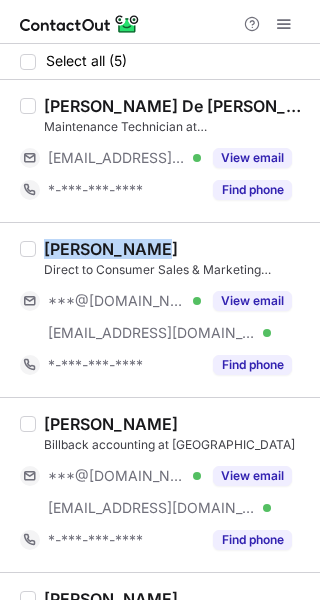 drag, startPoint x: 141, startPoint y: 243, endPoint x: 46, endPoint y: 253, distance: 95.524864 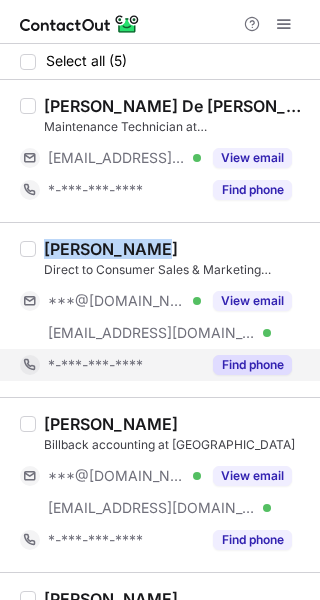 click on "Find phone" at bounding box center (252, 365) 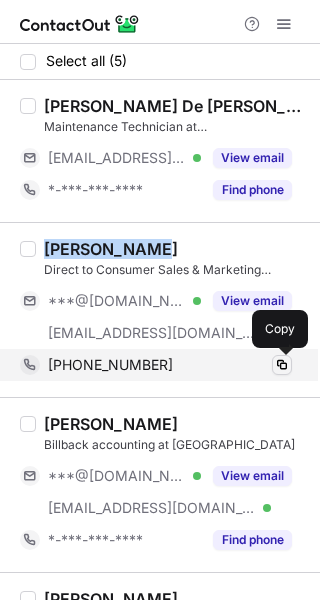 click at bounding box center [282, 365] 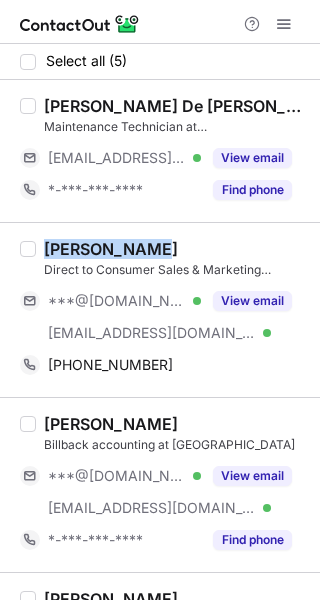 drag, startPoint x: 180, startPoint y: 419, endPoint x: 49, endPoint y: 427, distance: 131.24405 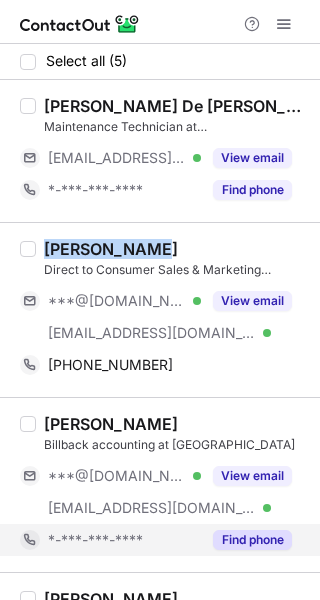 click on "Find phone" at bounding box center [252, 540] 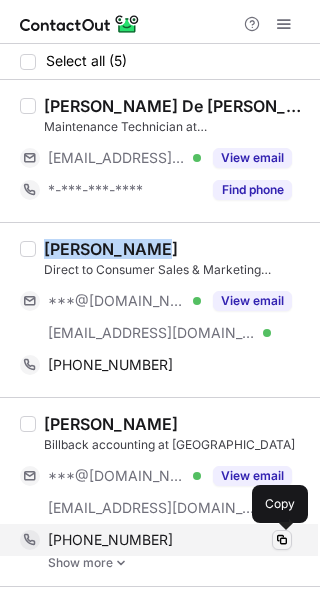 click at bounding box center [282, 540] 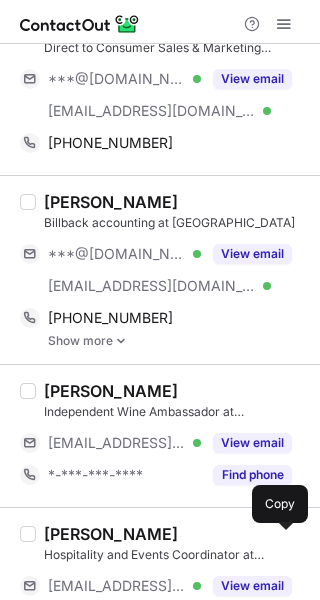 scroll, scrollTop: 230, scrollLeft: 0, axis: vertical 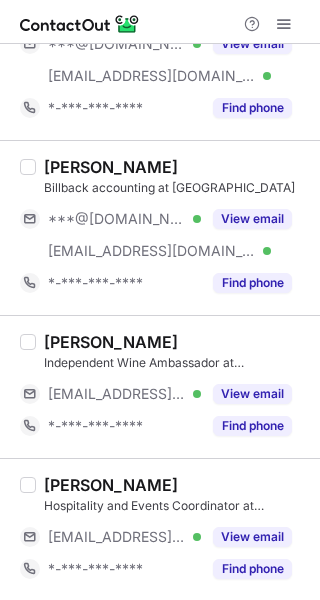 drag, startPoint x: 226, startPoint y: 335, endPoint x: 49, endPoint y: 343, distance: 177.1807 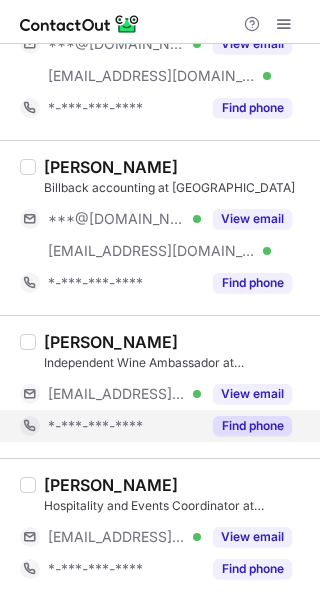 click on "Find phone" at bounding box center (246, 426) 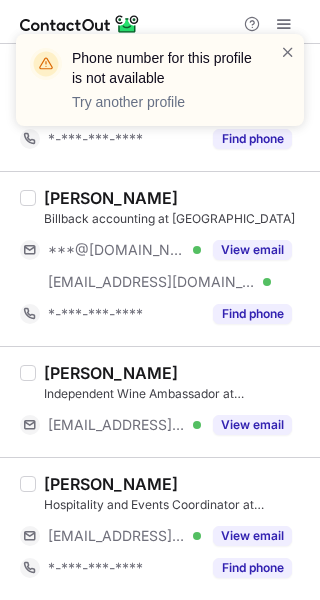 scroll, scrollTop: 225, scrollLeft: 0, axis: vertical 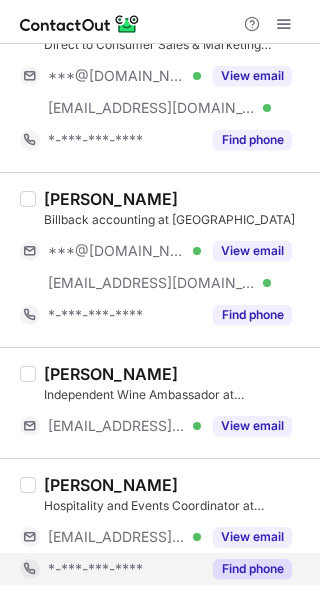 click on "Find phone" at bounding box center (246, 569) 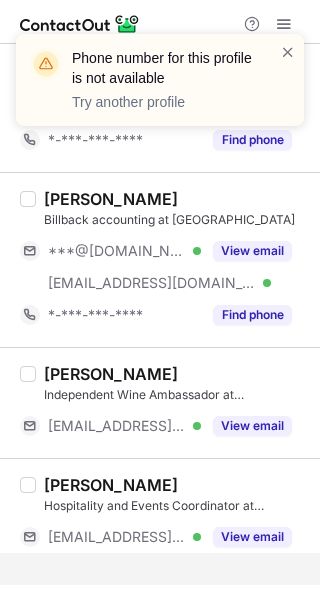 scroll, scrollTop: 193, scrollLeft: 0, axis: vertical 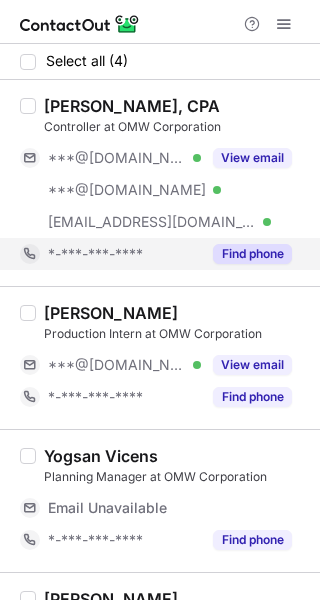 click on "Find phone" at bounding box center (252, 254) 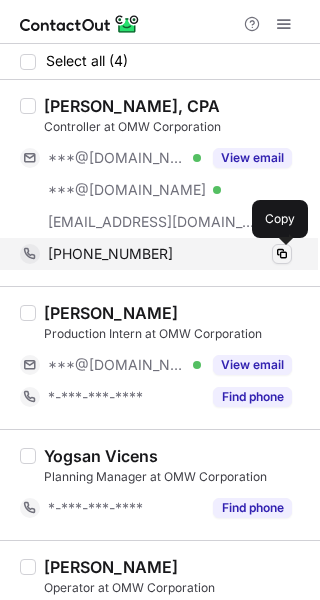 click at bounding box center [282, 254] 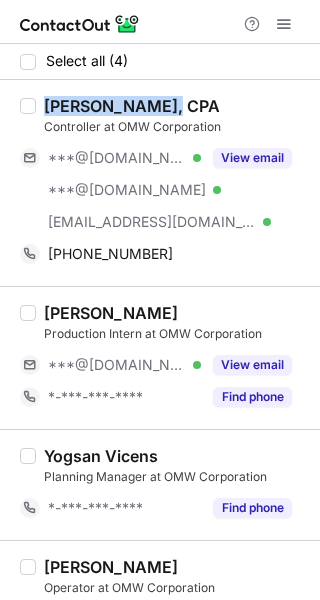 drag, startPoint x: 169, startPoint y: 107, endPoint x: 44, endPoint y: 104, distance: 125.035995 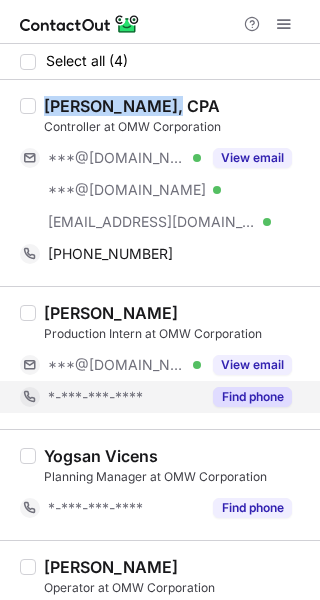 click on "Find phone" at bounding box center [252, 397] 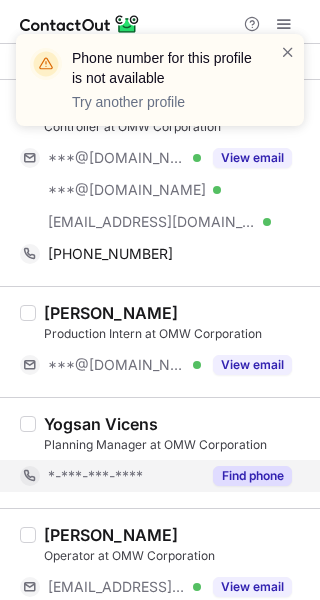 click on "Find phone" at bounding box center (252, 476) 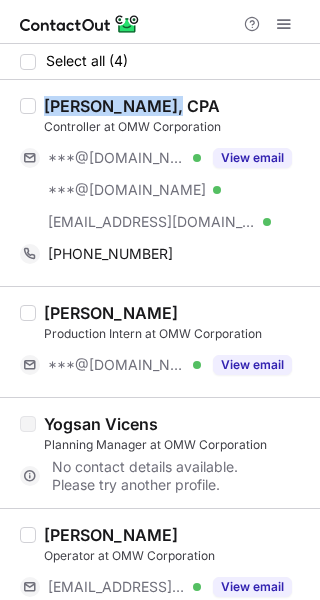 scroll, scrollTop: 50, scrollLeft: 0, axis: vertical 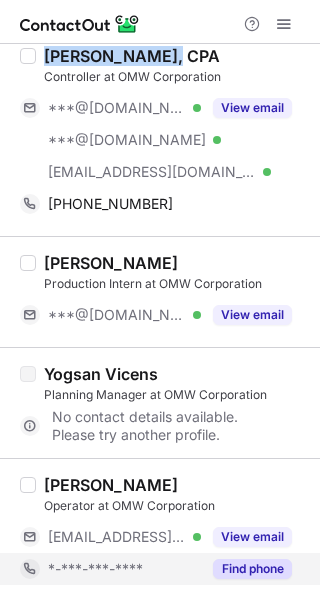 click on "Find phone" at bounding box center (252, 569) 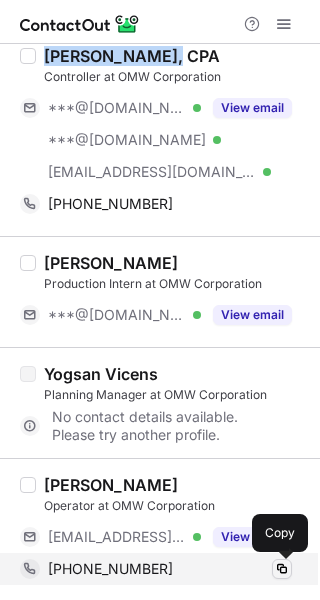 click at bounding box center [282, 569] 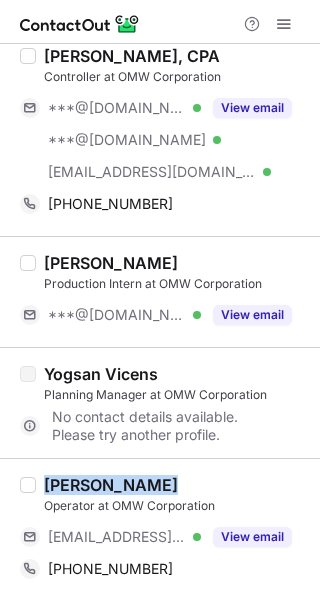 drag, startPoint x: 154, startPoint y: 479, endPoint x: 45, endPoint y: 491, distance: 109.65856 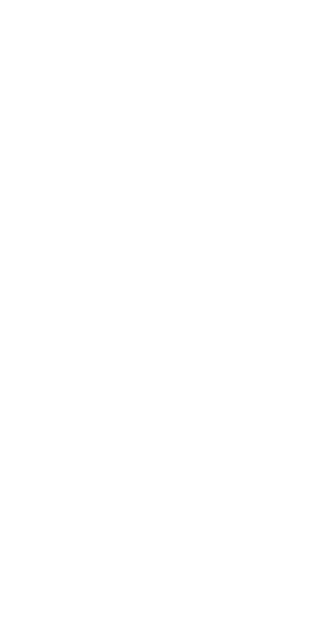 scroll, scrollTop: 0, scrollLeft: 0, axis: both 